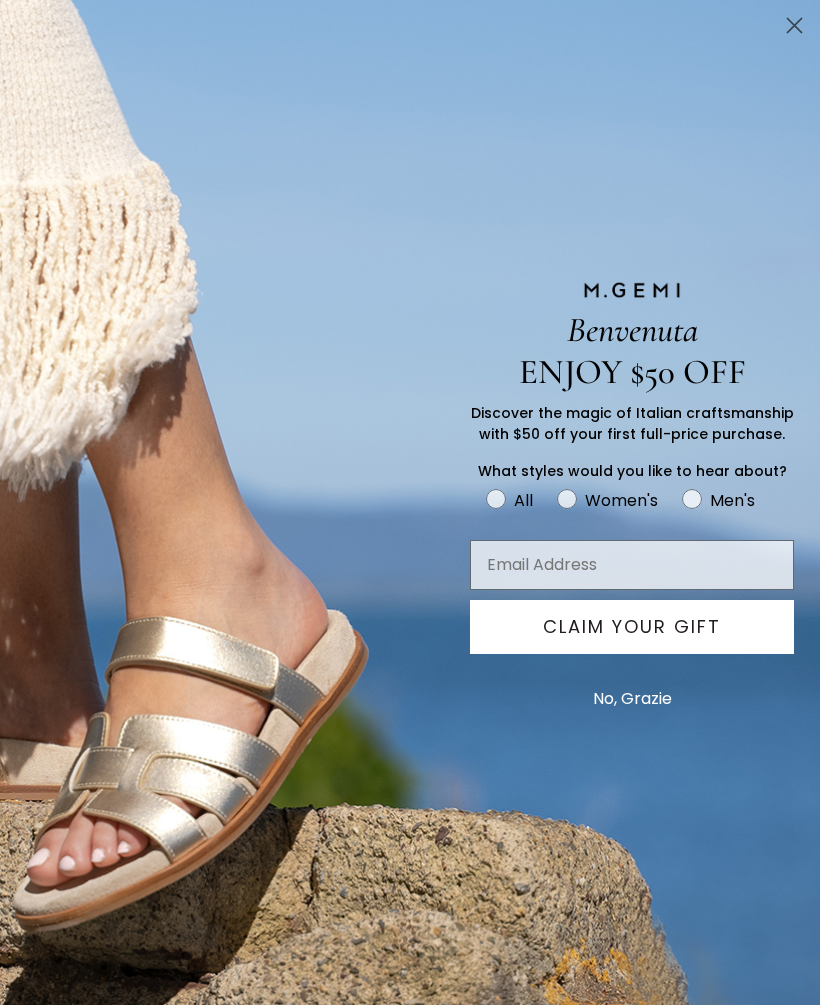 scroll, scrollTop: 0, scrollLeft: 0, axis: both 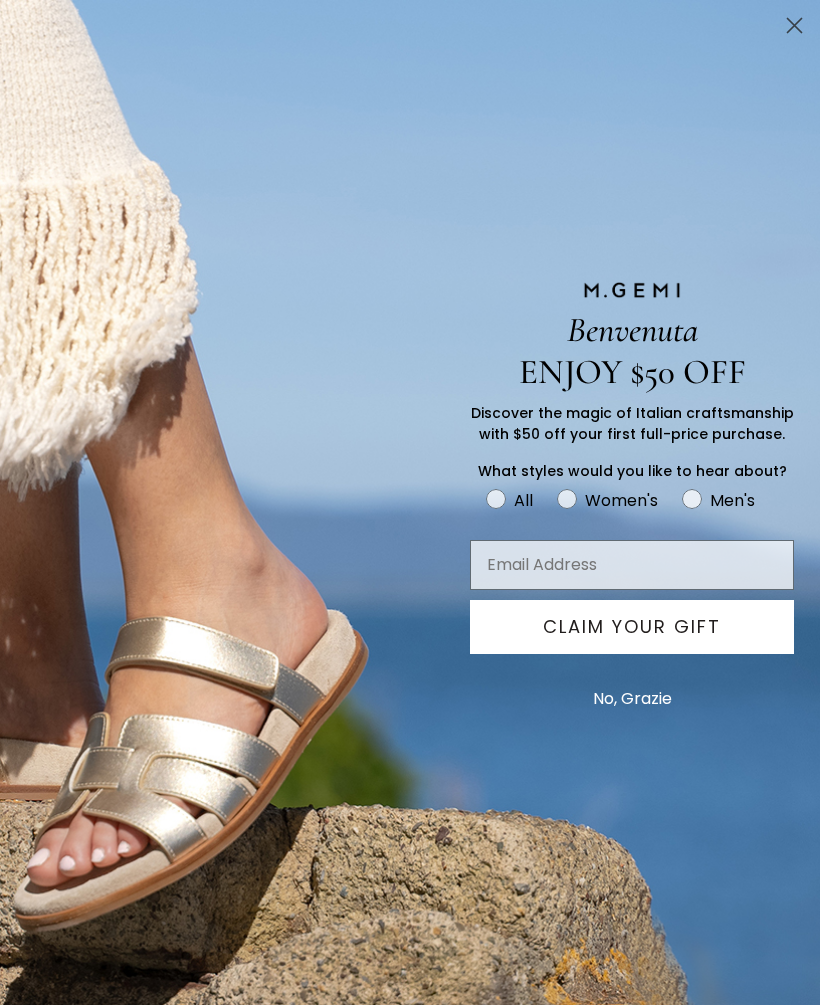 click 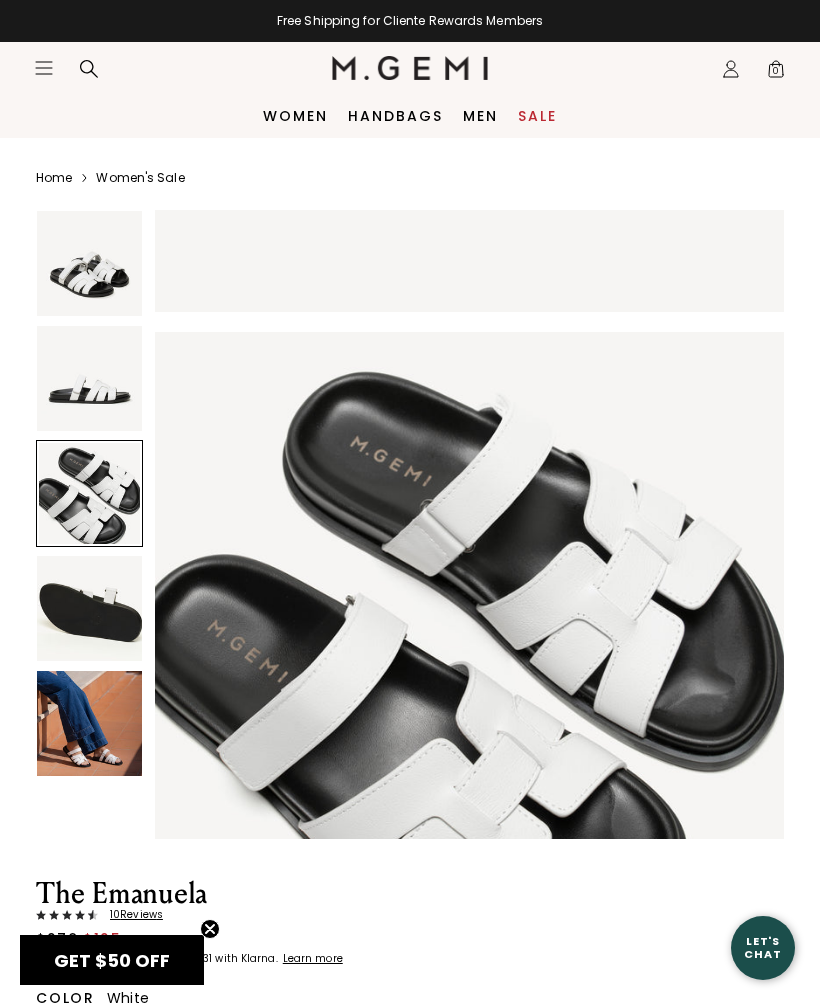 scroll, scrollTop: 1245, scrollLeft: 0, axis: vertical 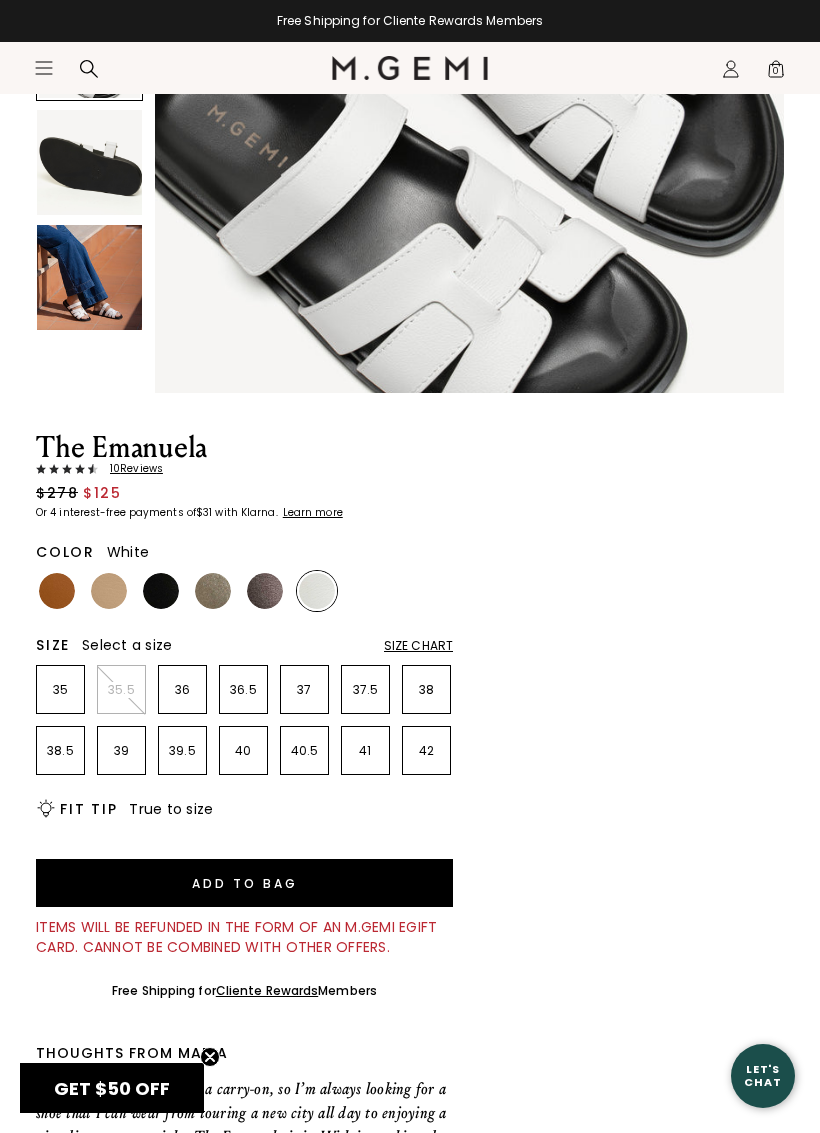 click at bounding box center [161, 591] 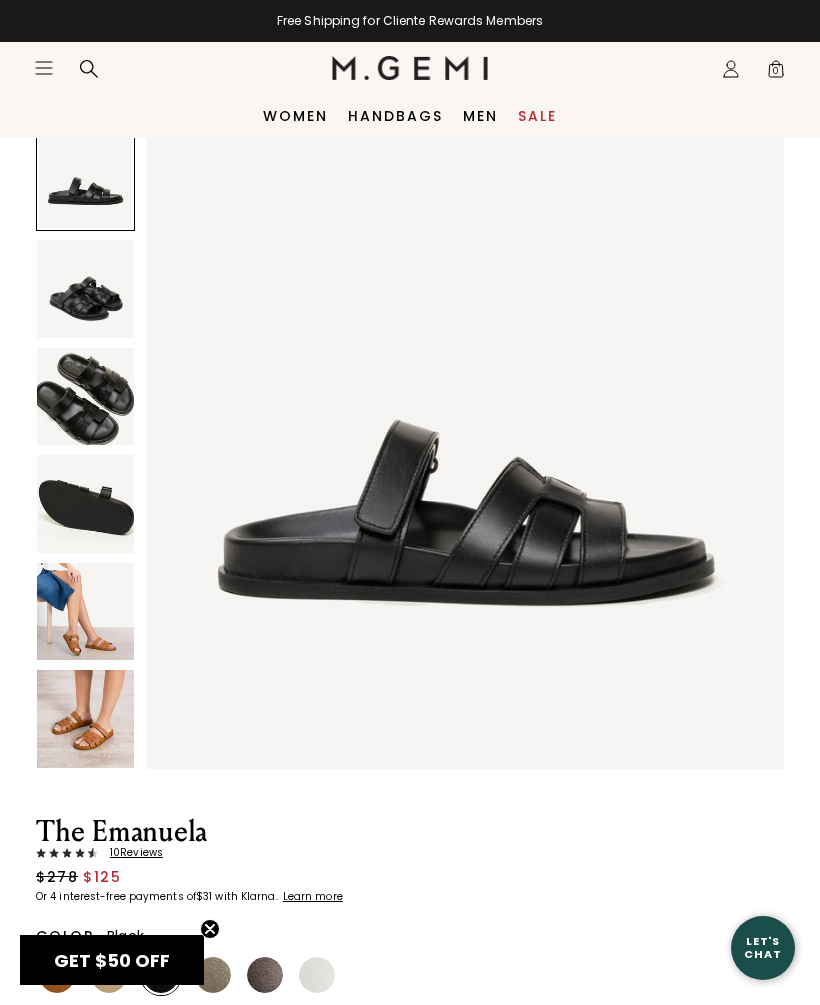 scroll, scrollTop: 0, scrollLeft: 0, axis: both 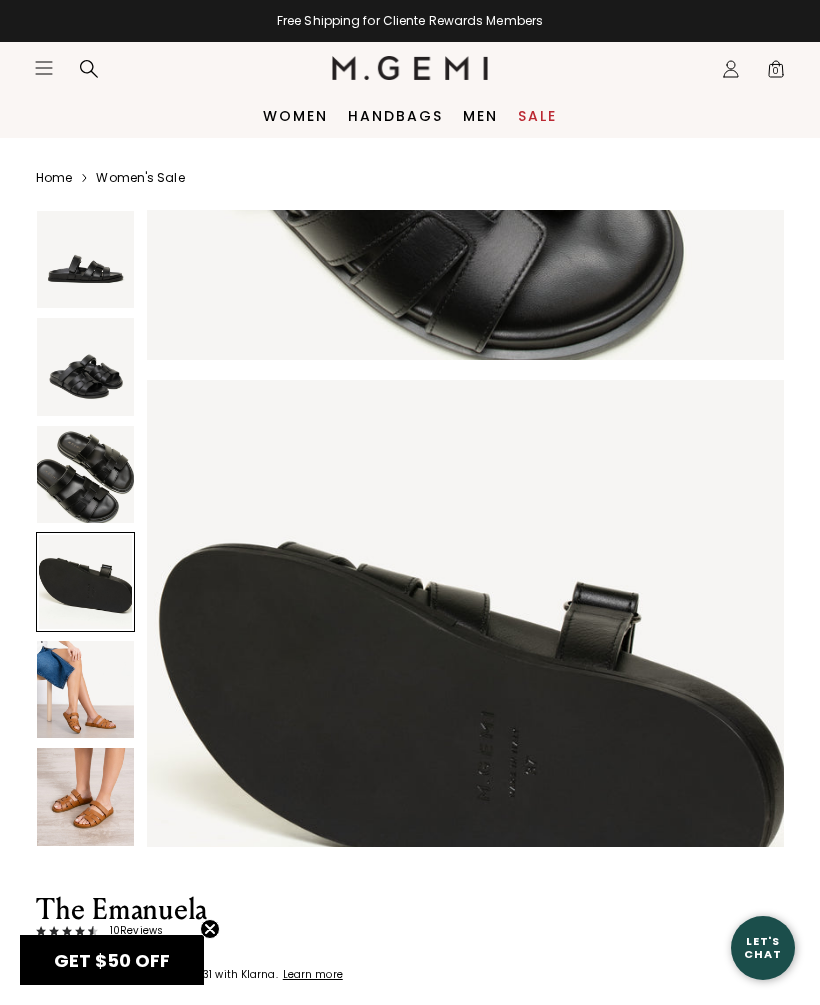 click at bounding box center (85, 689) 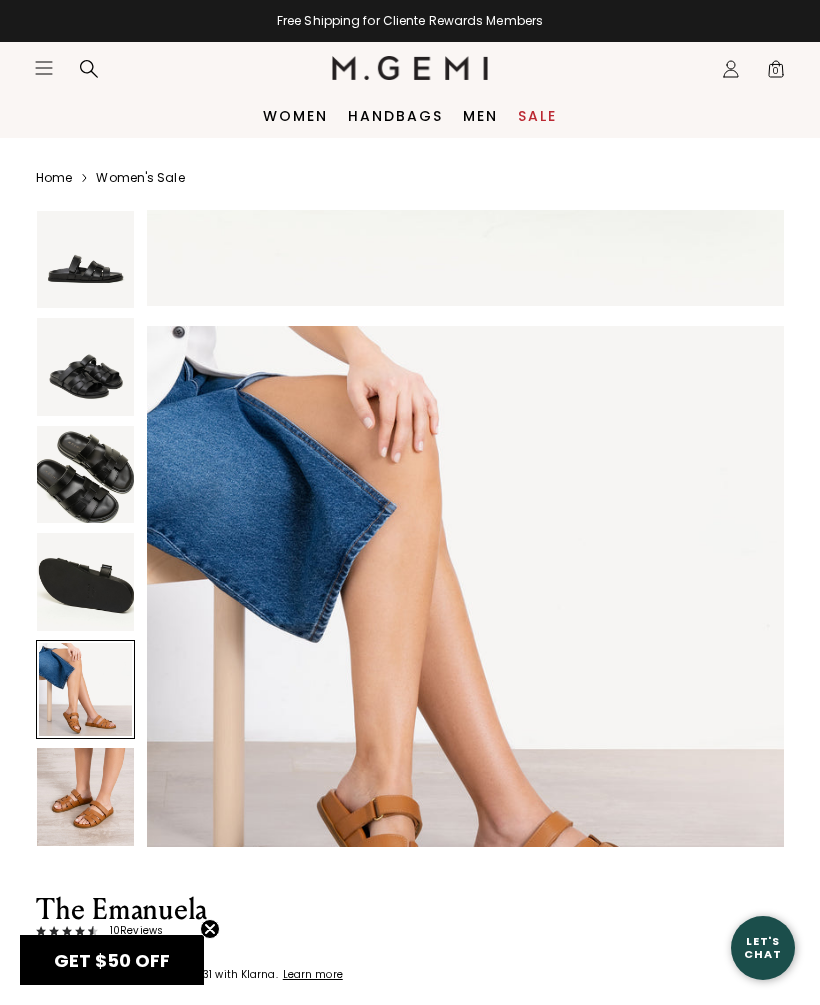 scroll, scrollTop: 2626, scrollLeft: 0, axis: vertical 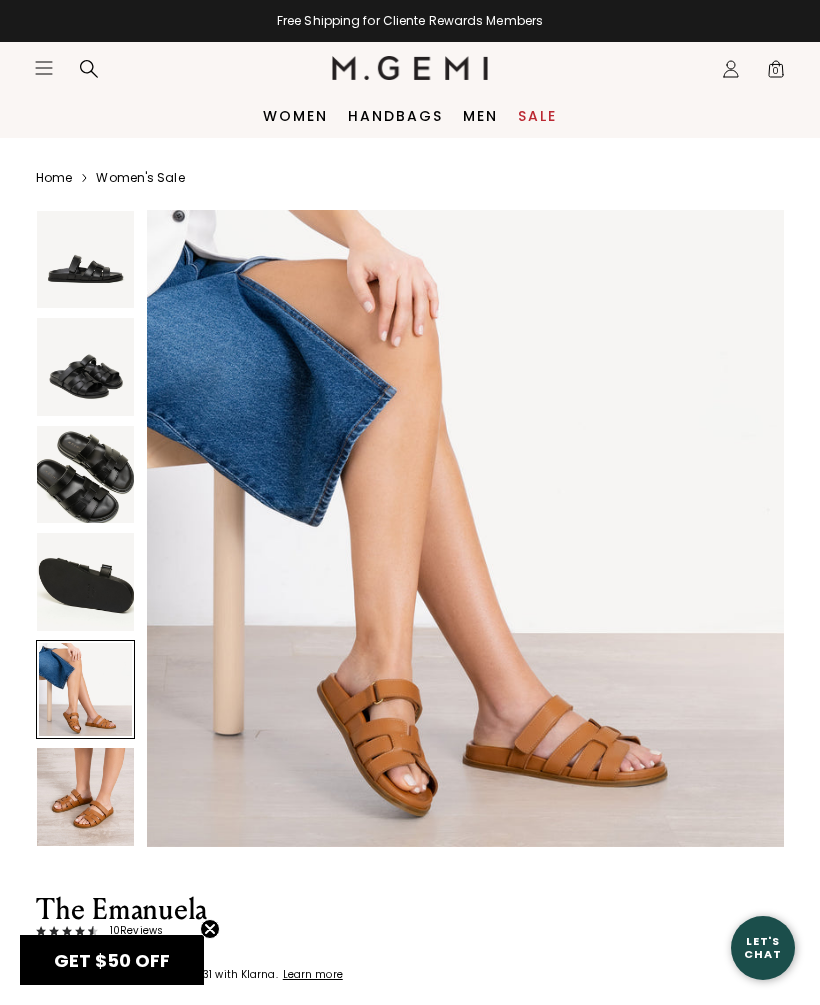 click at bounding box center [85, 796] 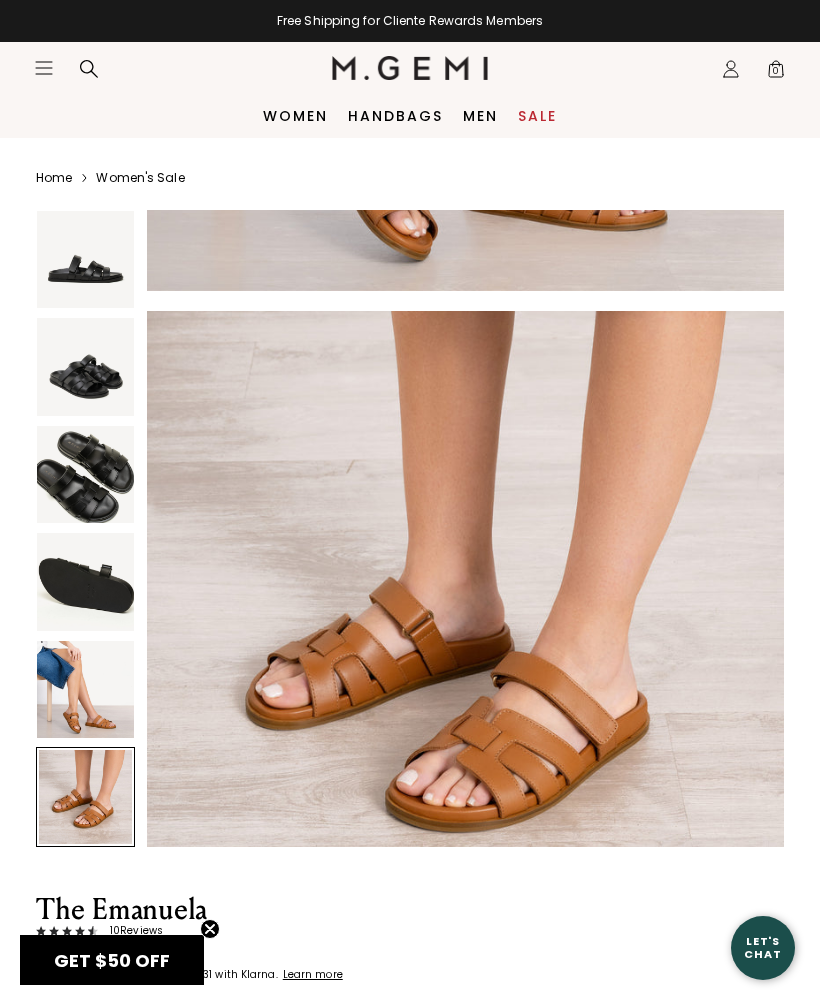 scroll, scrollTop: 3283, scrollLeft: 0, axis: vertical 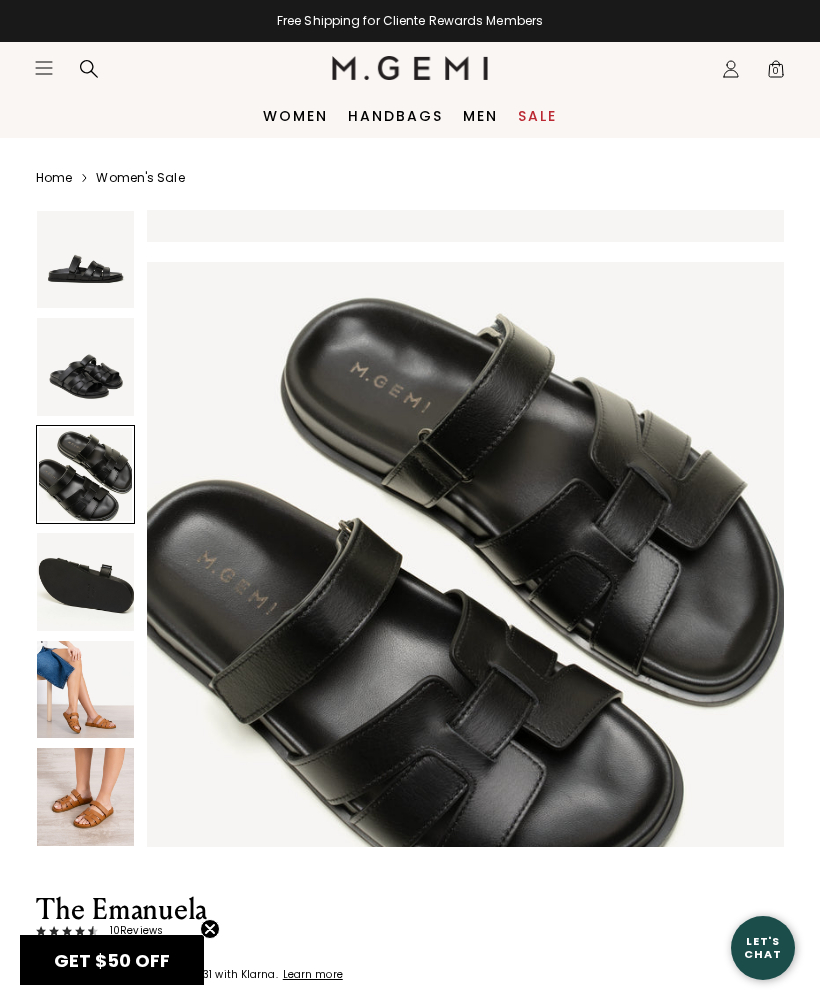 click on "Women" at bounding box center (295, 116) 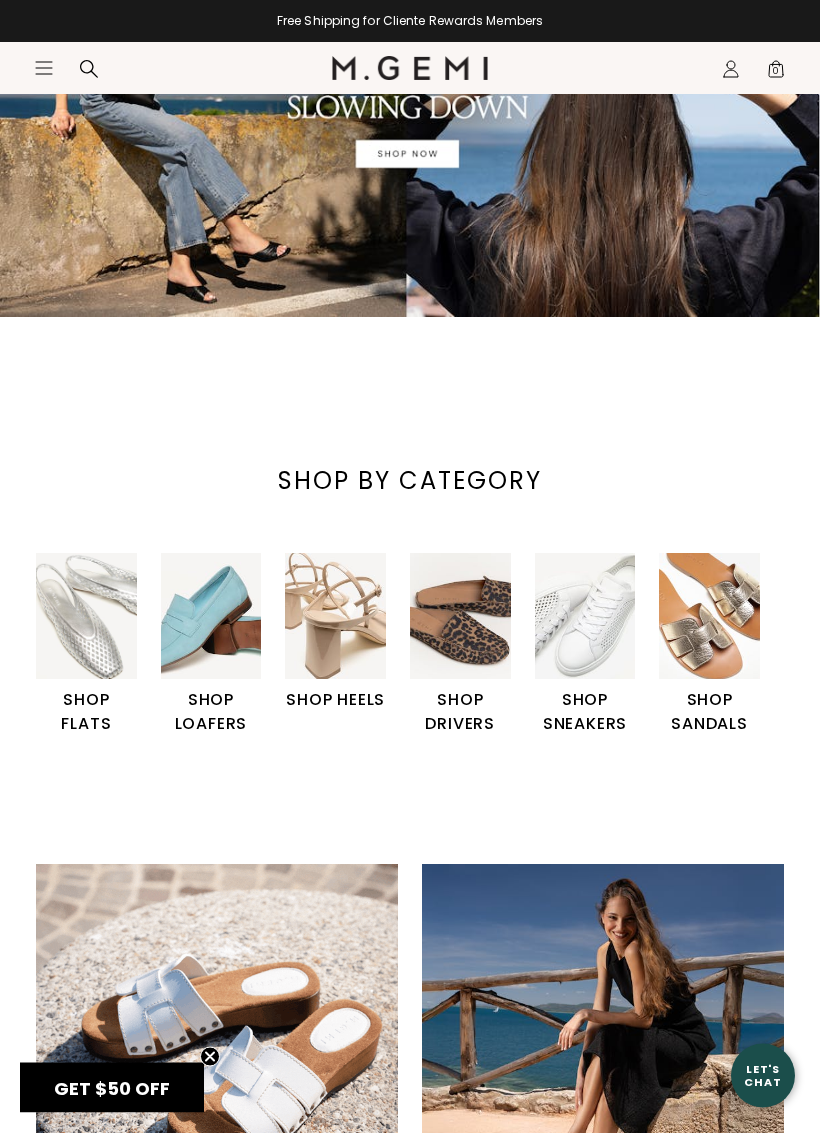 scroll, scrollTop: 218, scrollLeft: 0, axis: vertical 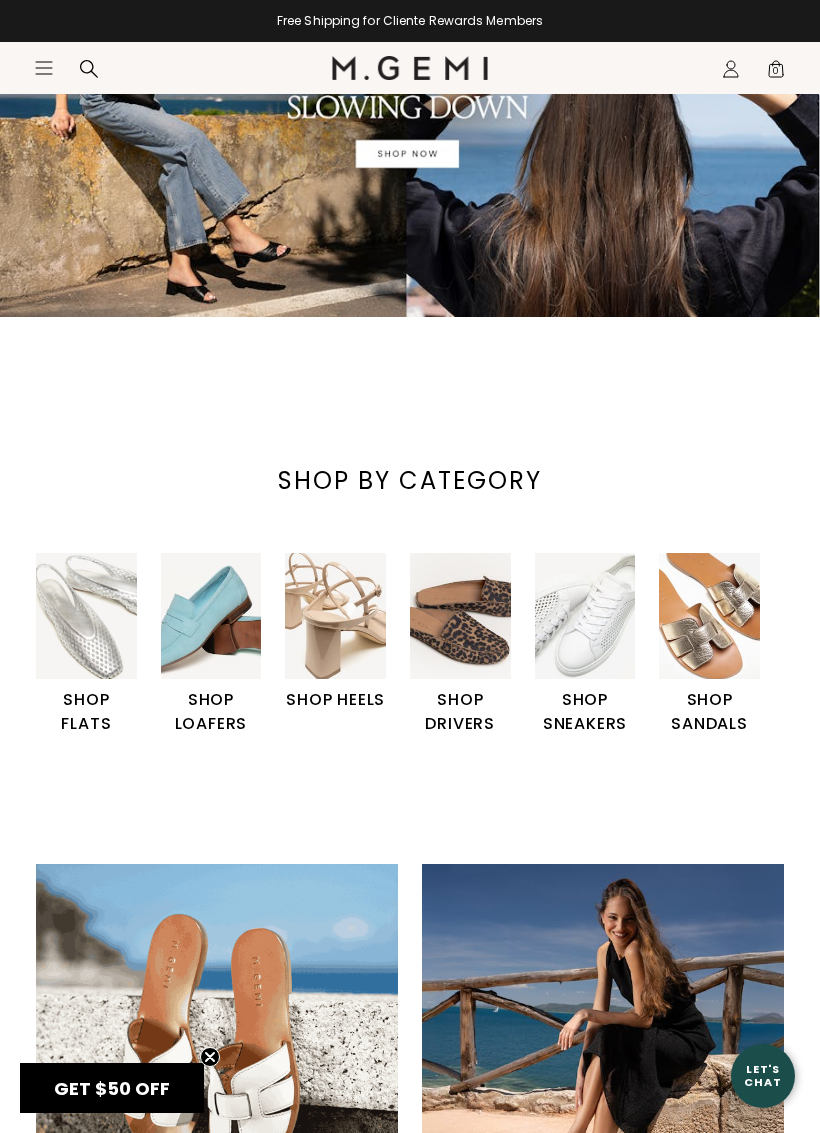 click on "SHOP SANDALS" at bounding box center [709, 712] 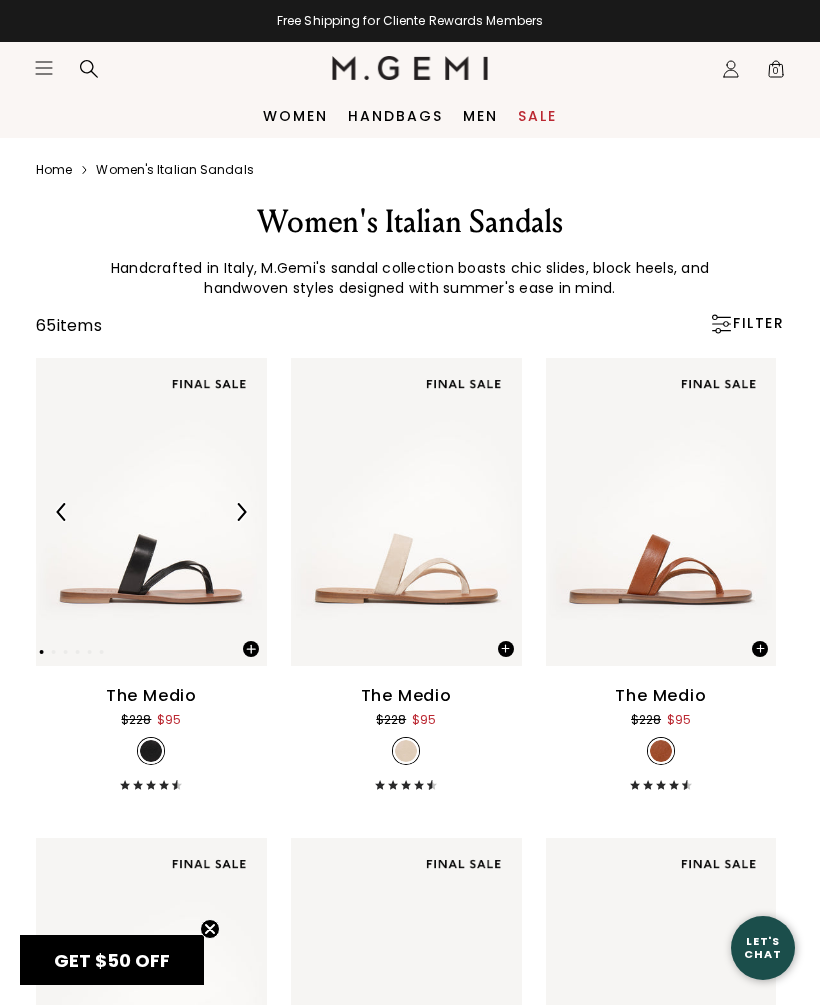 scroll, scrollTop: 0, scrollLeft: 0, axis: both 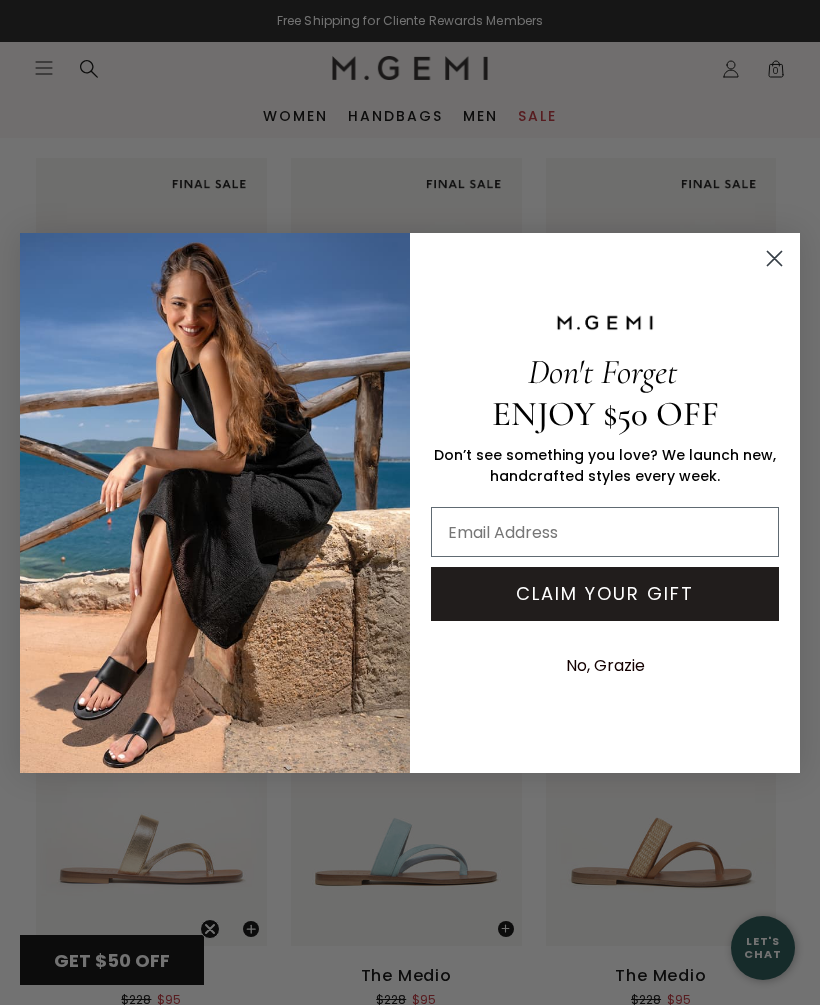 click 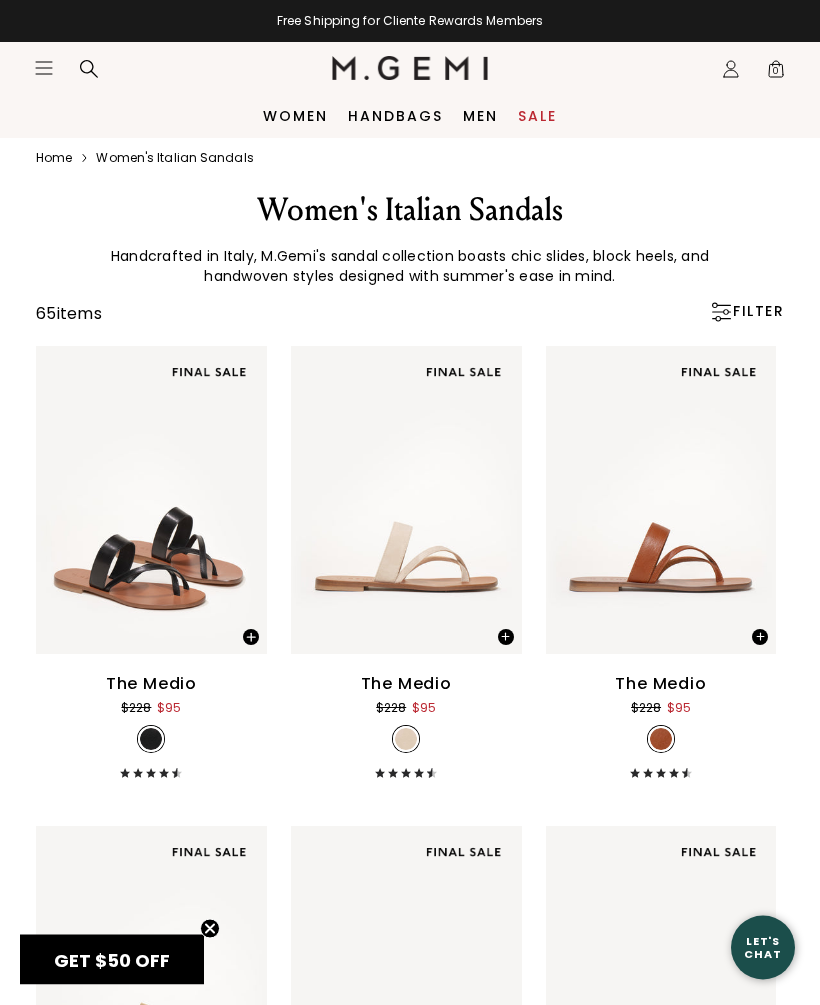 scroll, scrollTop: 0, scrollLeft: 0, axis: both 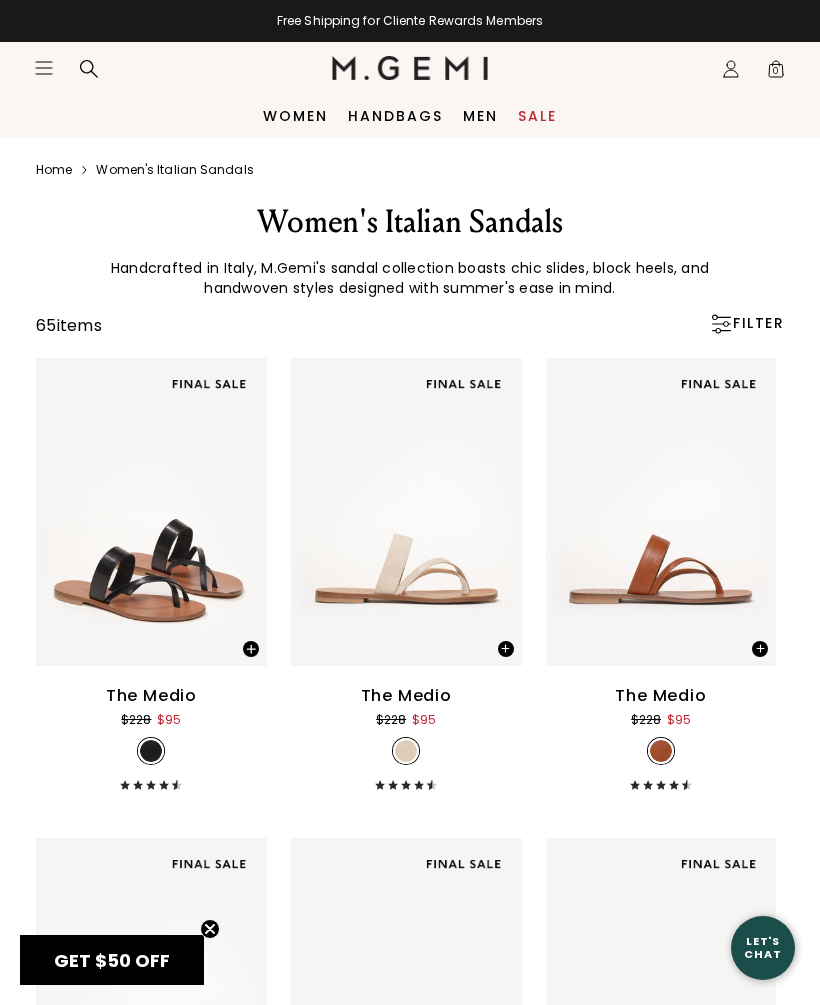 click at bounding box center (721, 324) 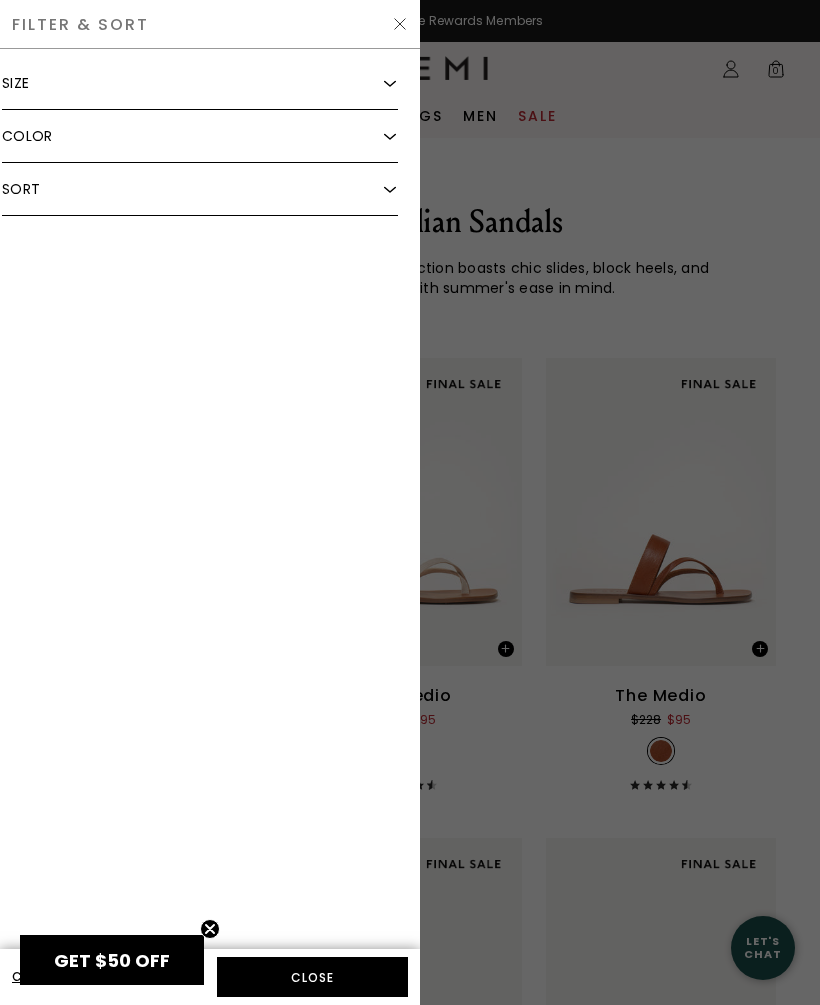 click on "Sort" at bounding box center [200, 189] 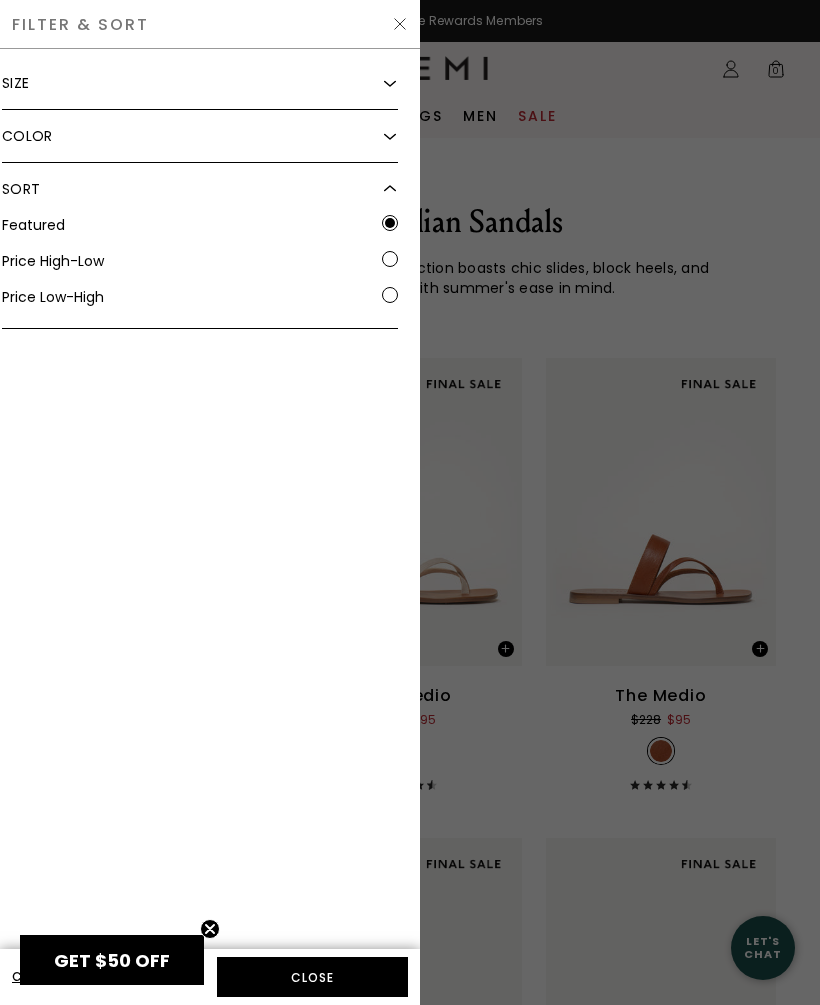 click at bounding box center [410, 502] 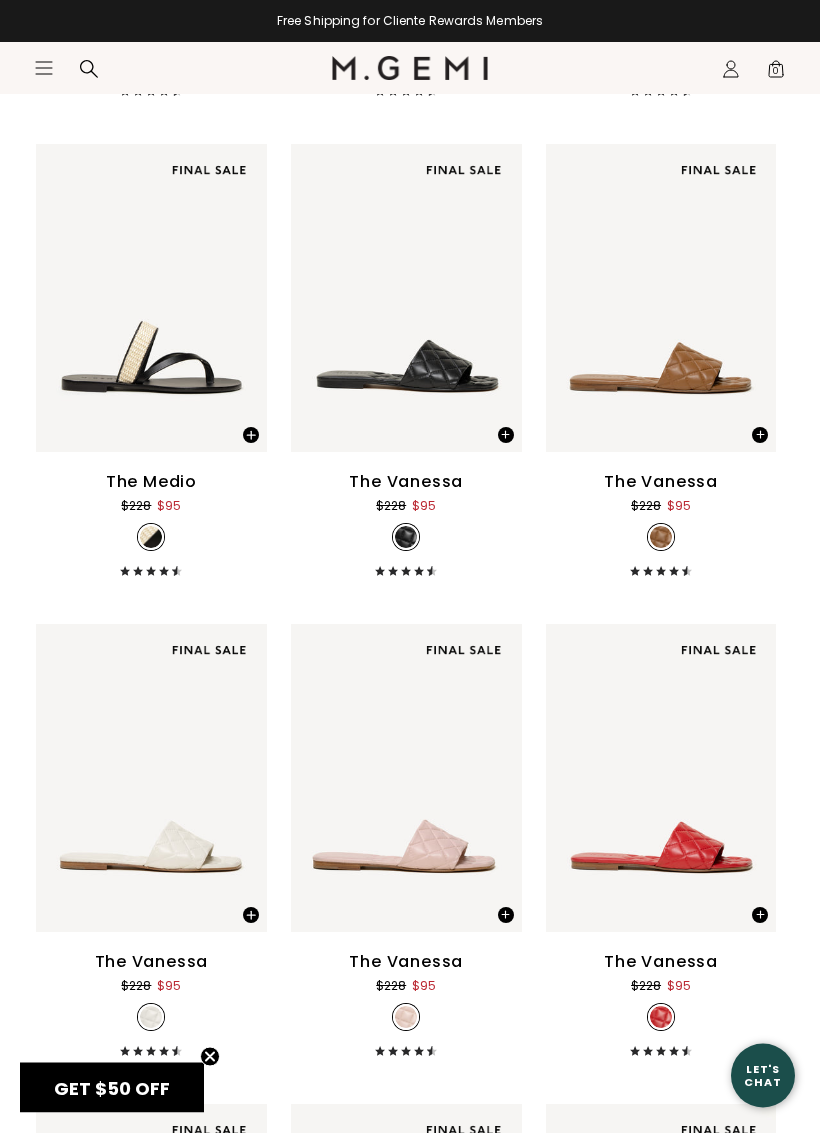 scroll, scrollTop: 1654, scrollLeft: 0, axis: vertical 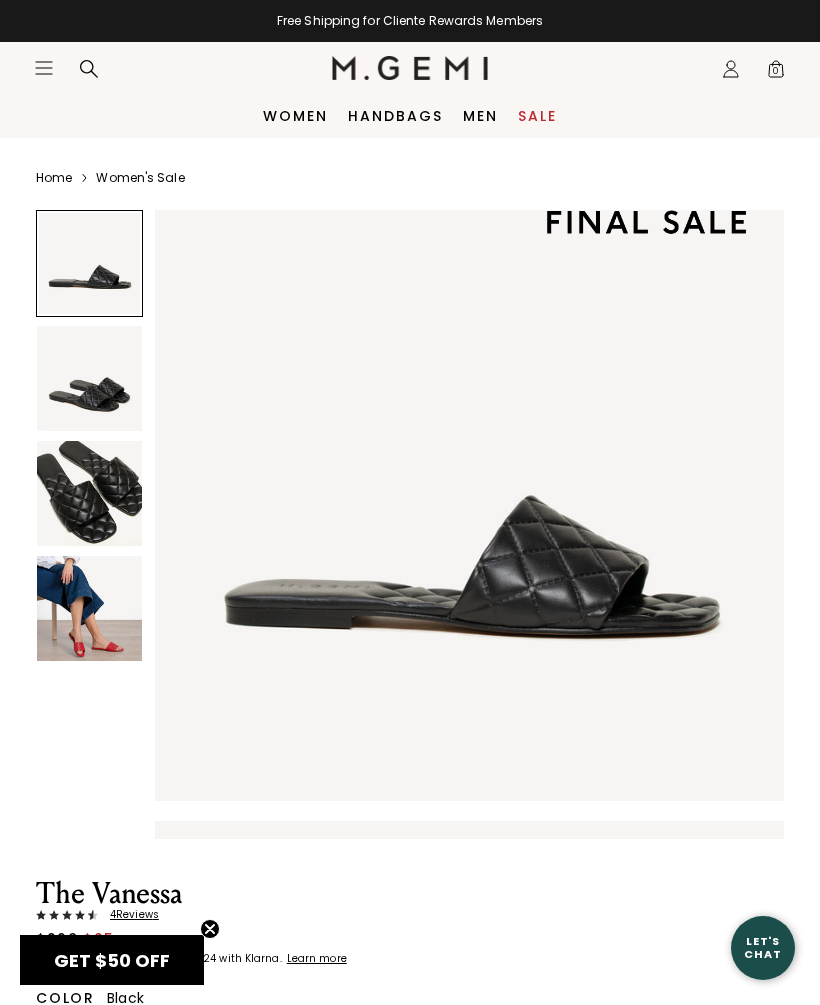 click at bounding box center (89, 608) 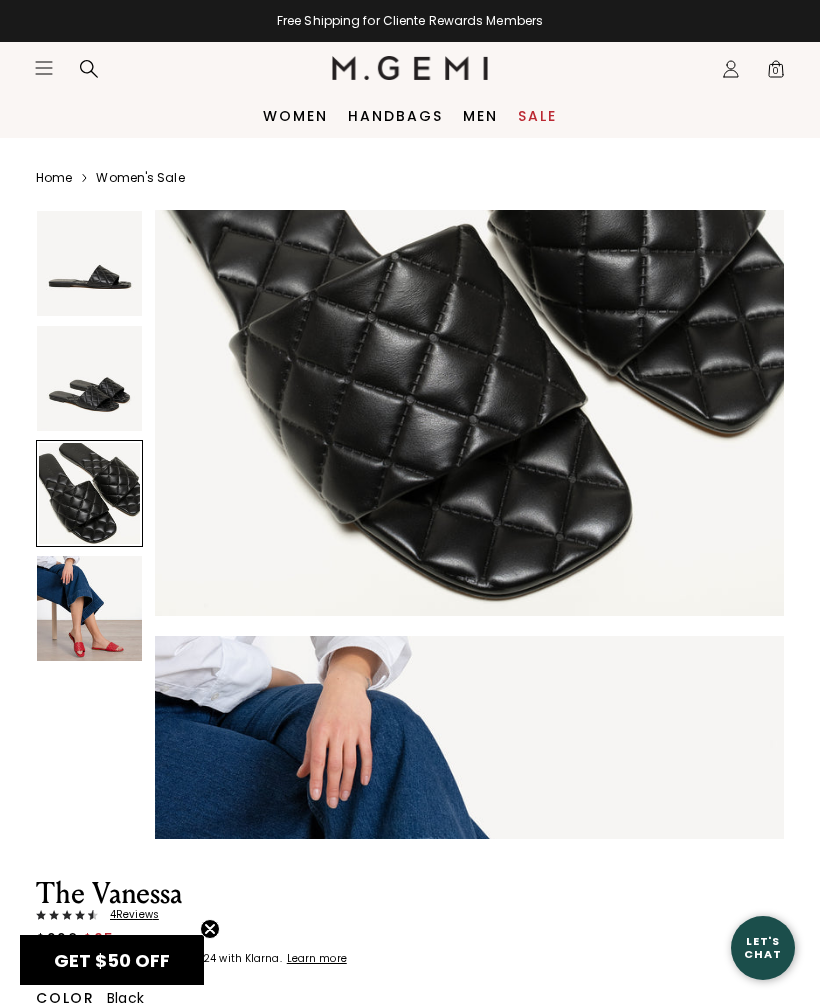 scroll, scrollTop: 1623, scrollLeft: 0, axis: vertical 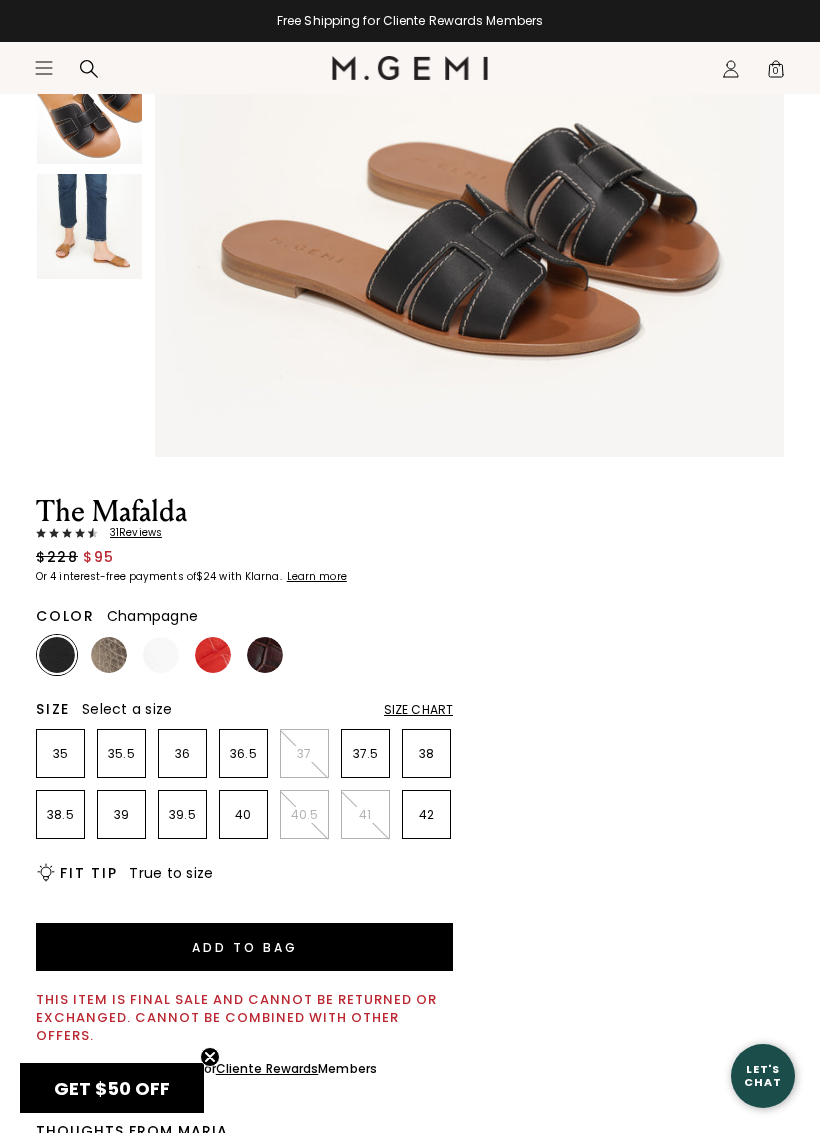 click at bounding box center (109, 655) 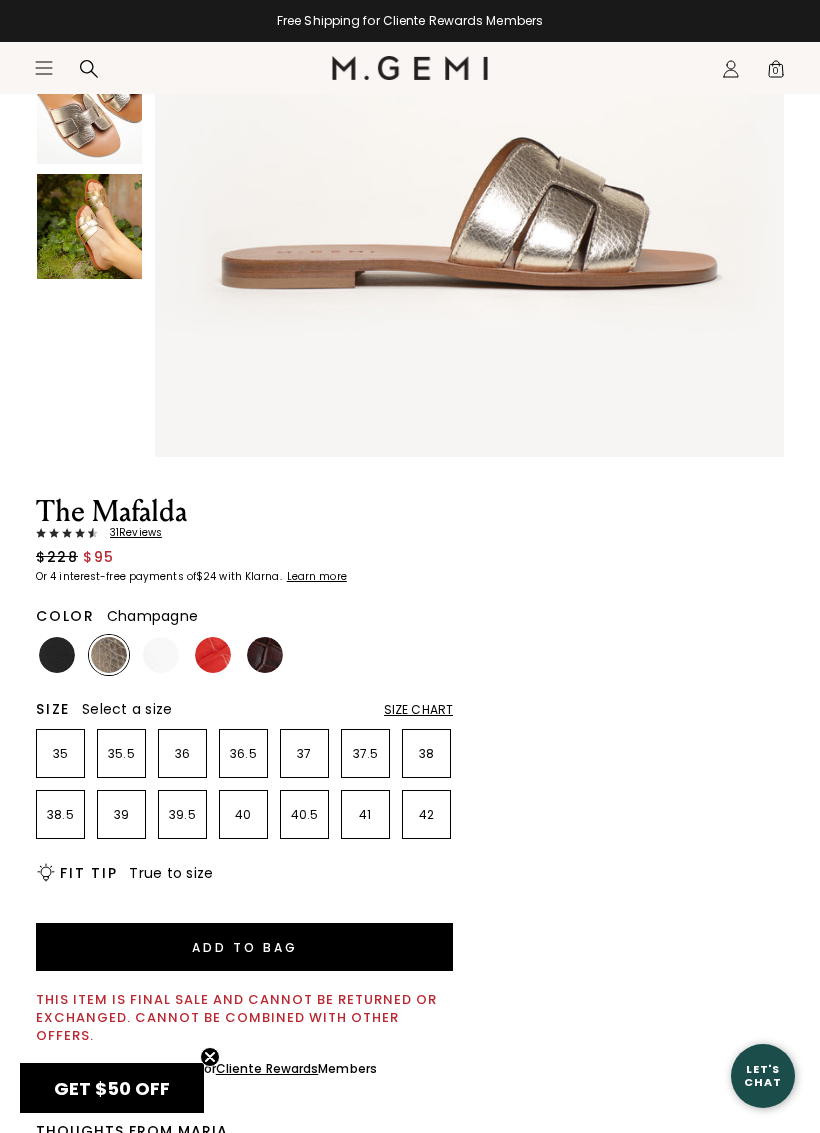 click at bounding box center (161, 655) 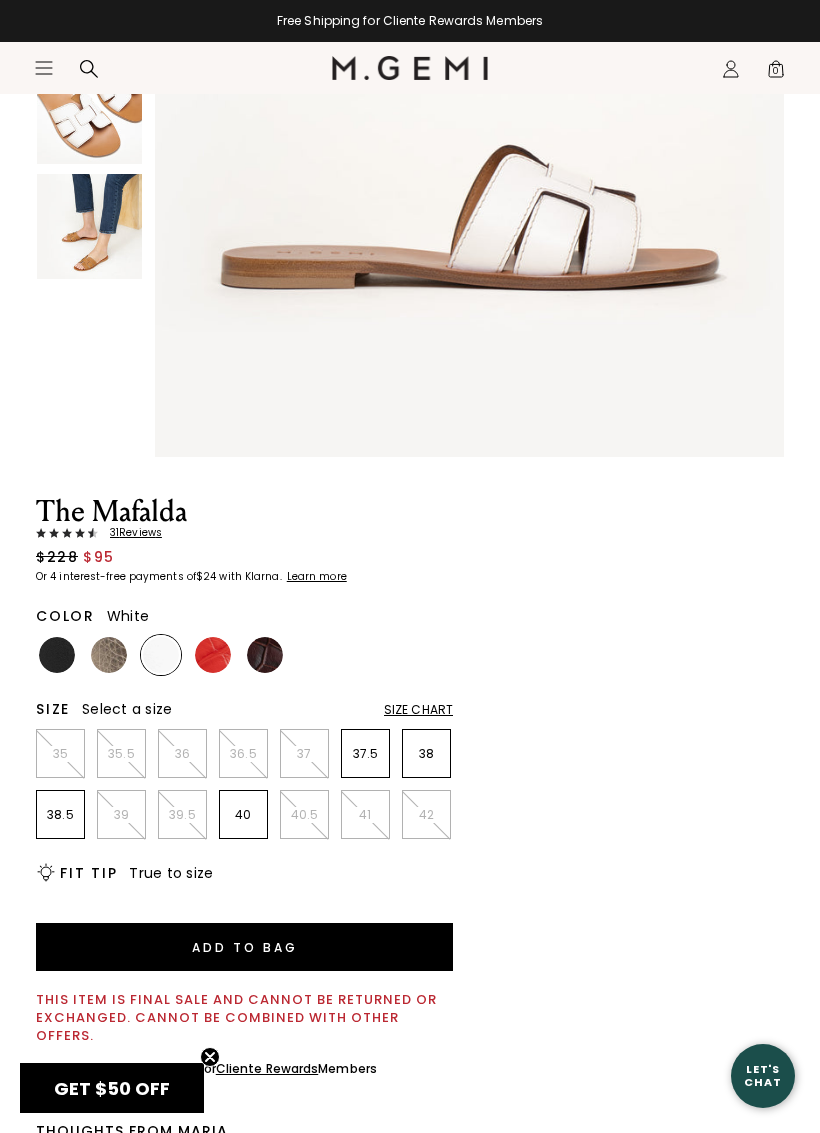 click at bounding box center [213, 655] 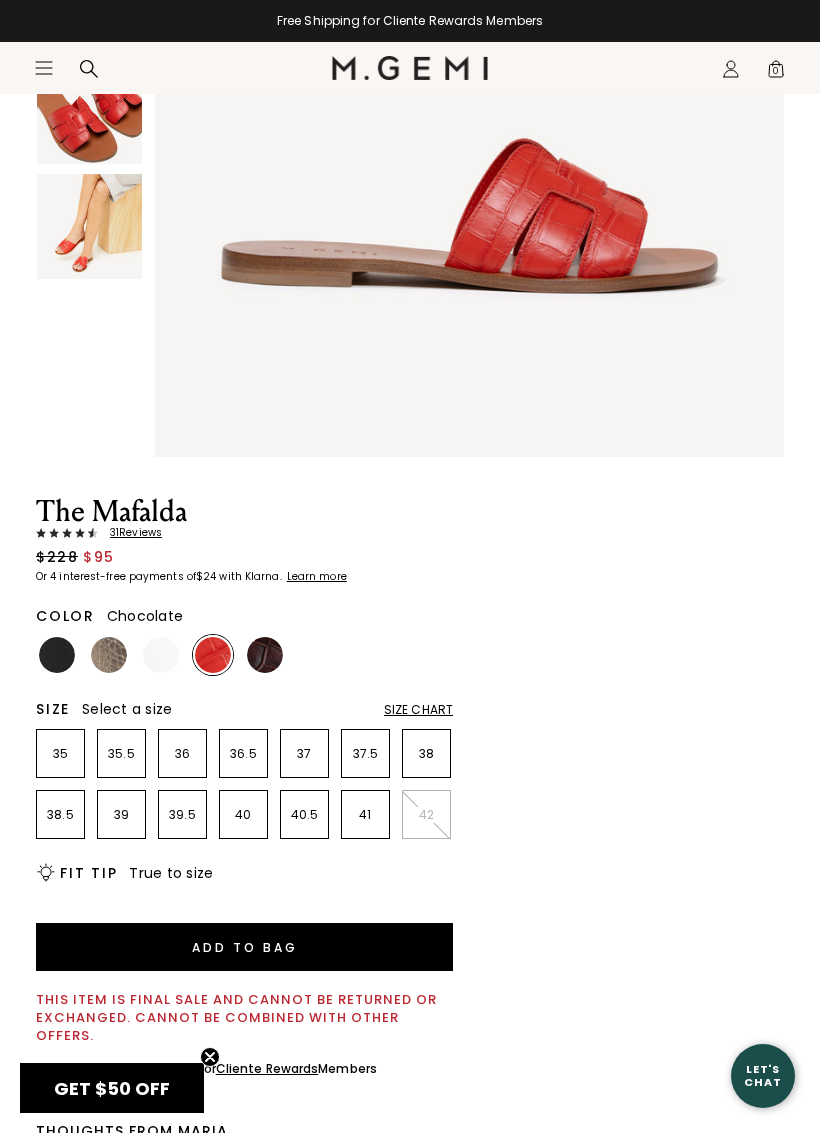 click at bounding box center (265, 655) 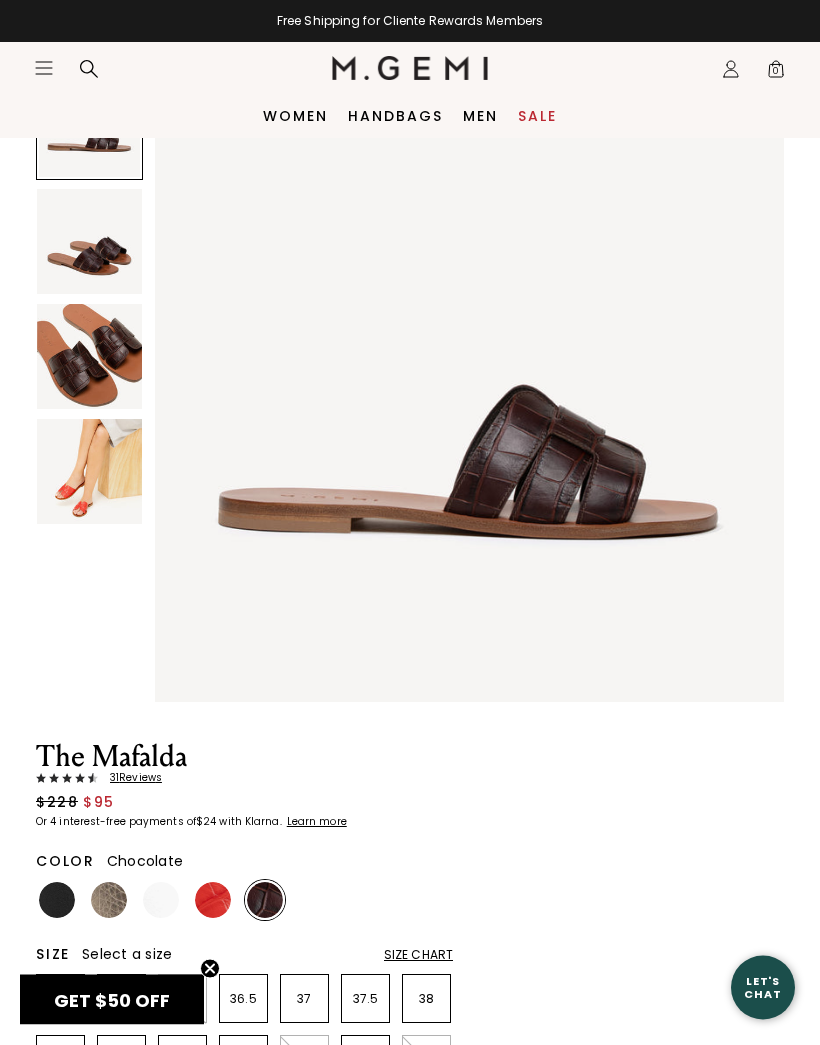 scroll, scrollTop: 131, scrollLeft: 0, axis: vertical 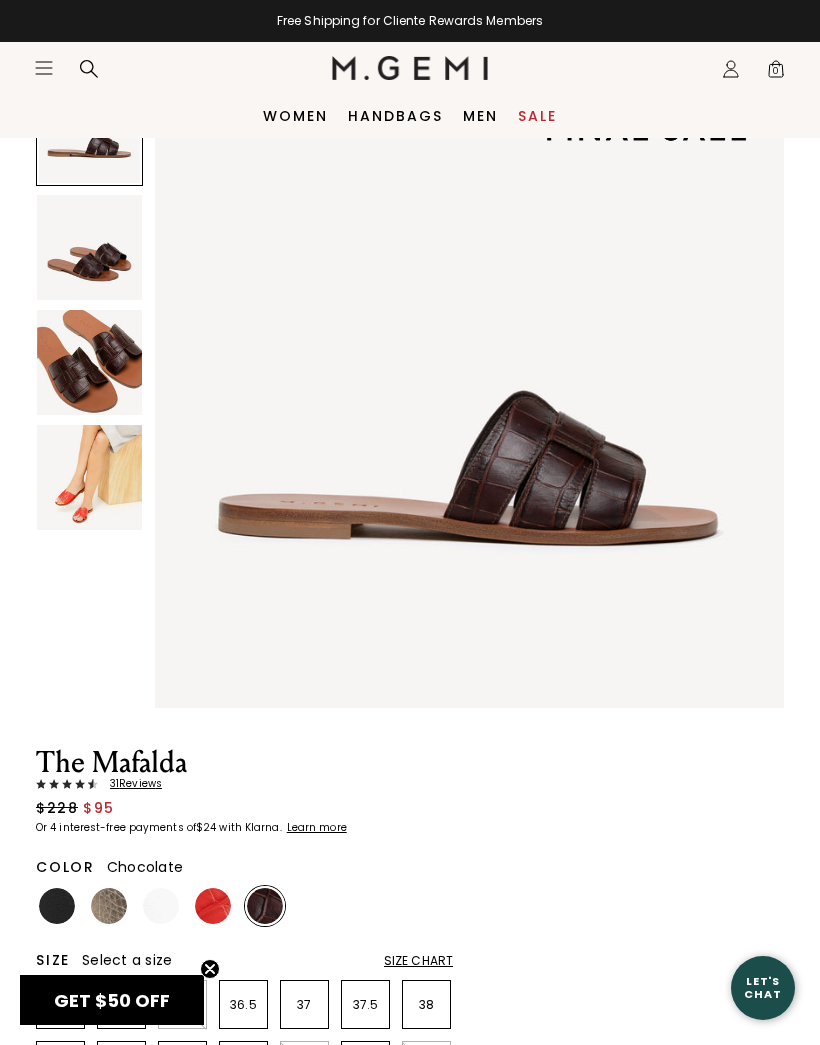 click 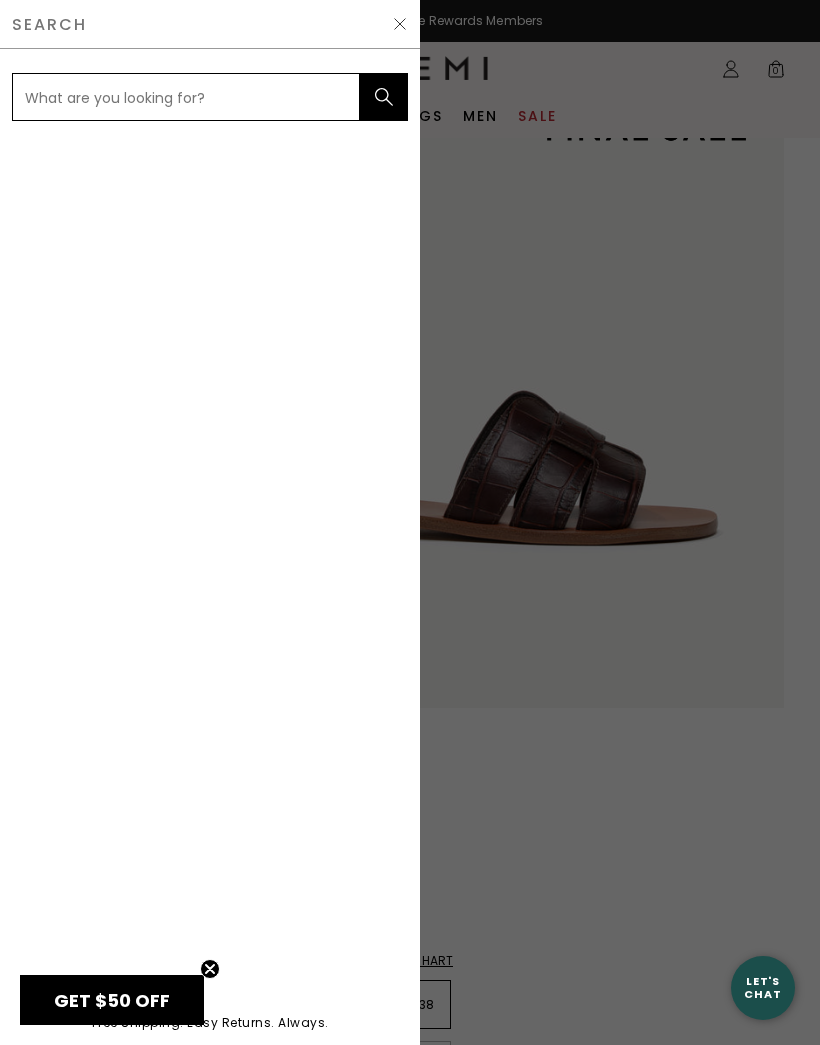 click at bounding box center [186, 97] 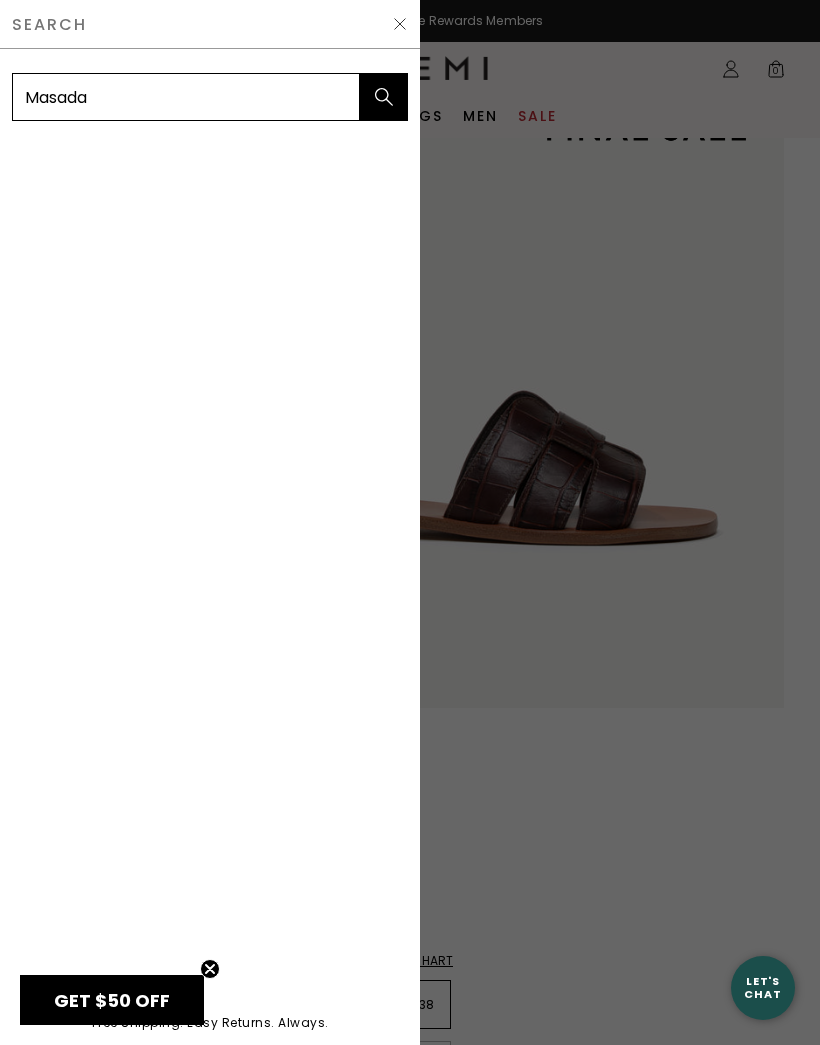 type on "Masada" 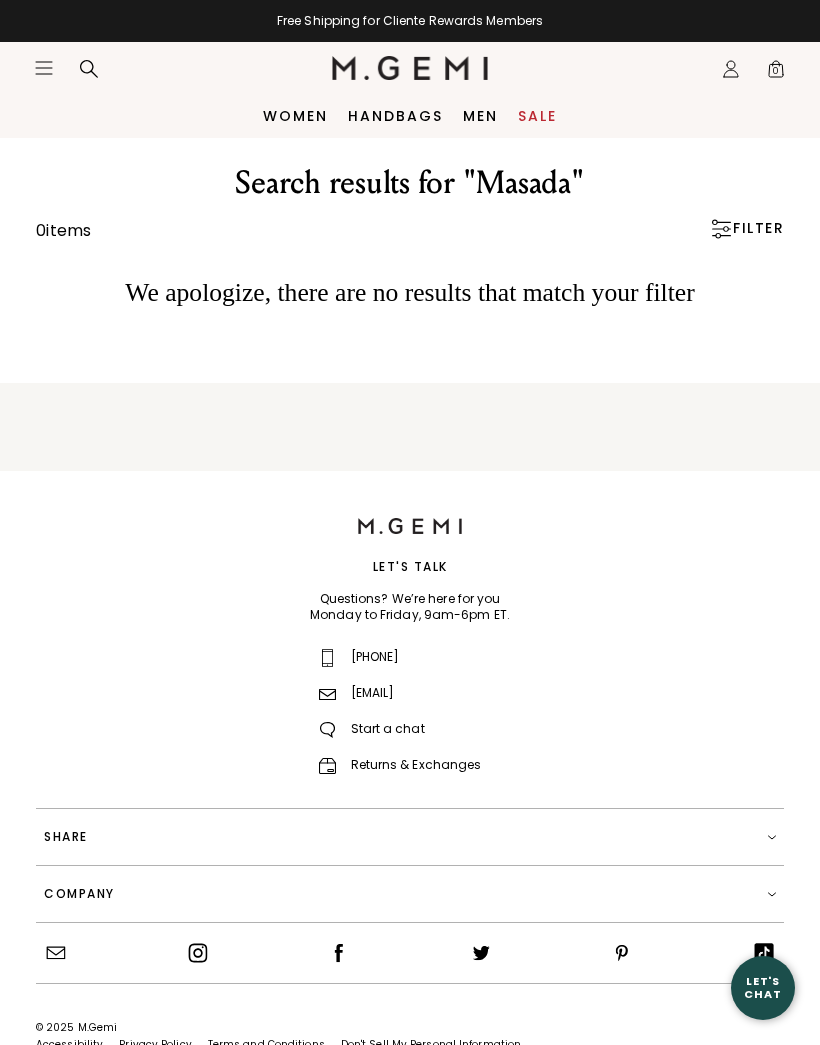 scroll, scrollTop: 0, scrollLeft: 0, axis: both 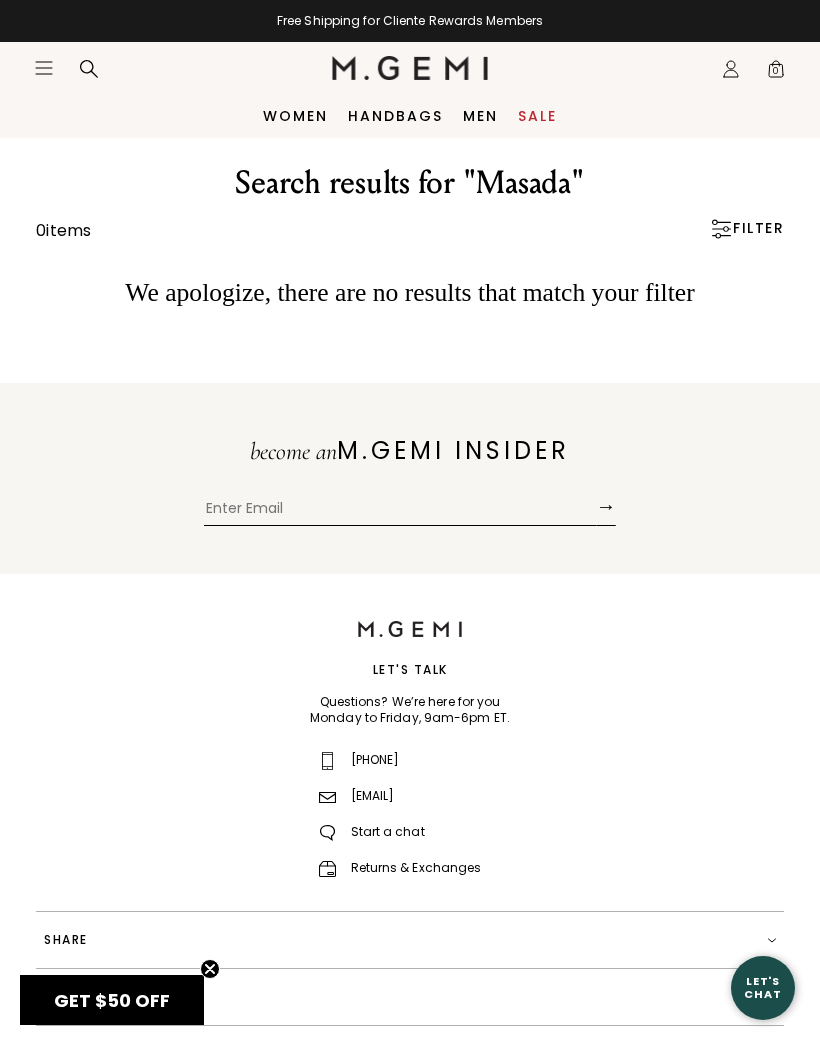 click 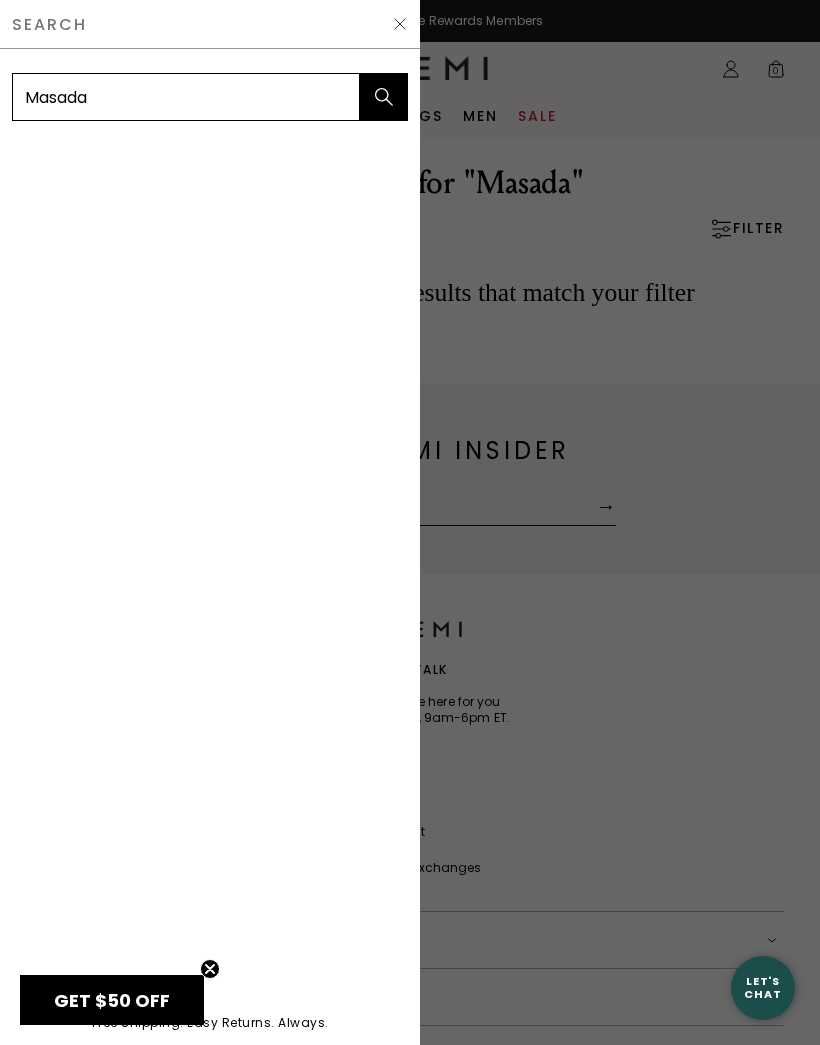 click on "Masada" at bounding box center (186, 97) 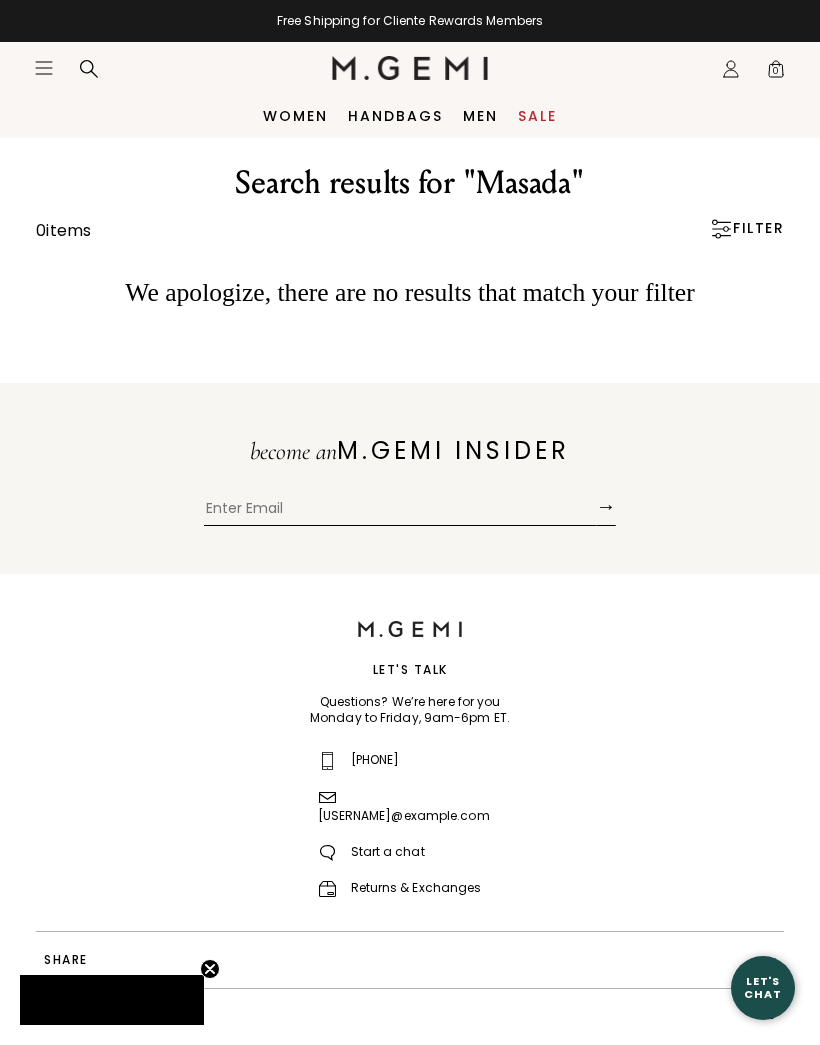 scroll, scrollTop: 0, scrollLeft: 0, axis: both 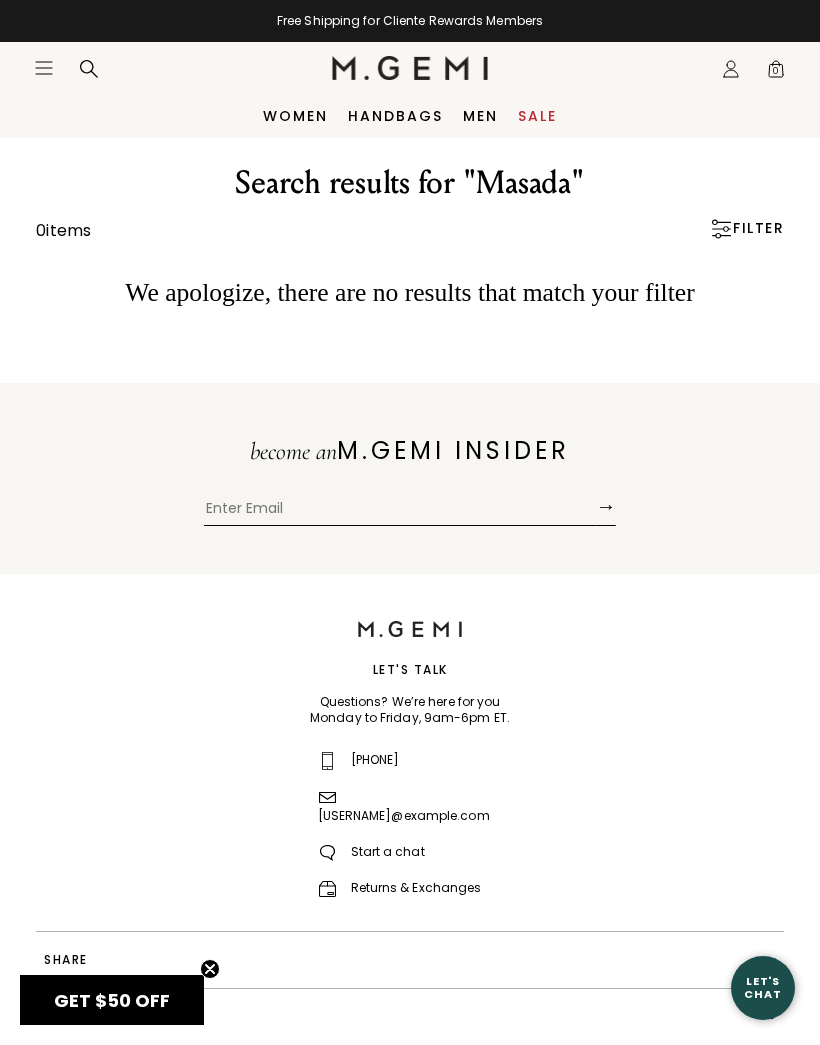 click 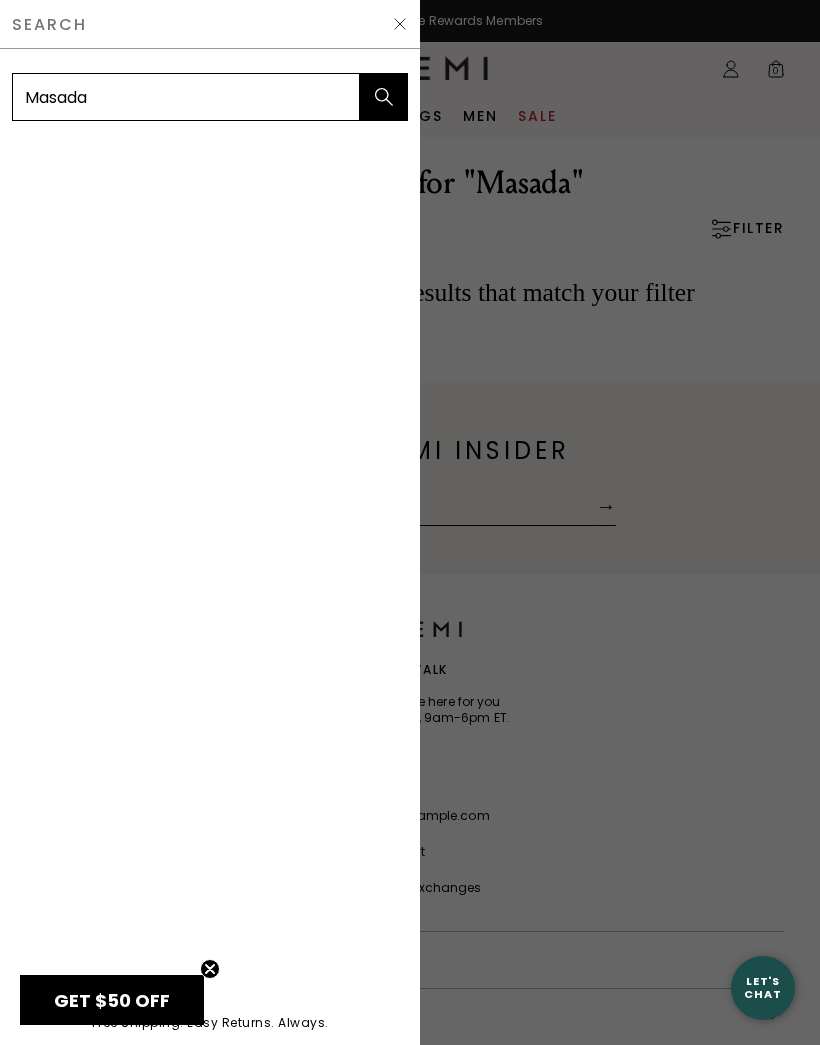 click on "Masada" at bounding box center [186, 97] 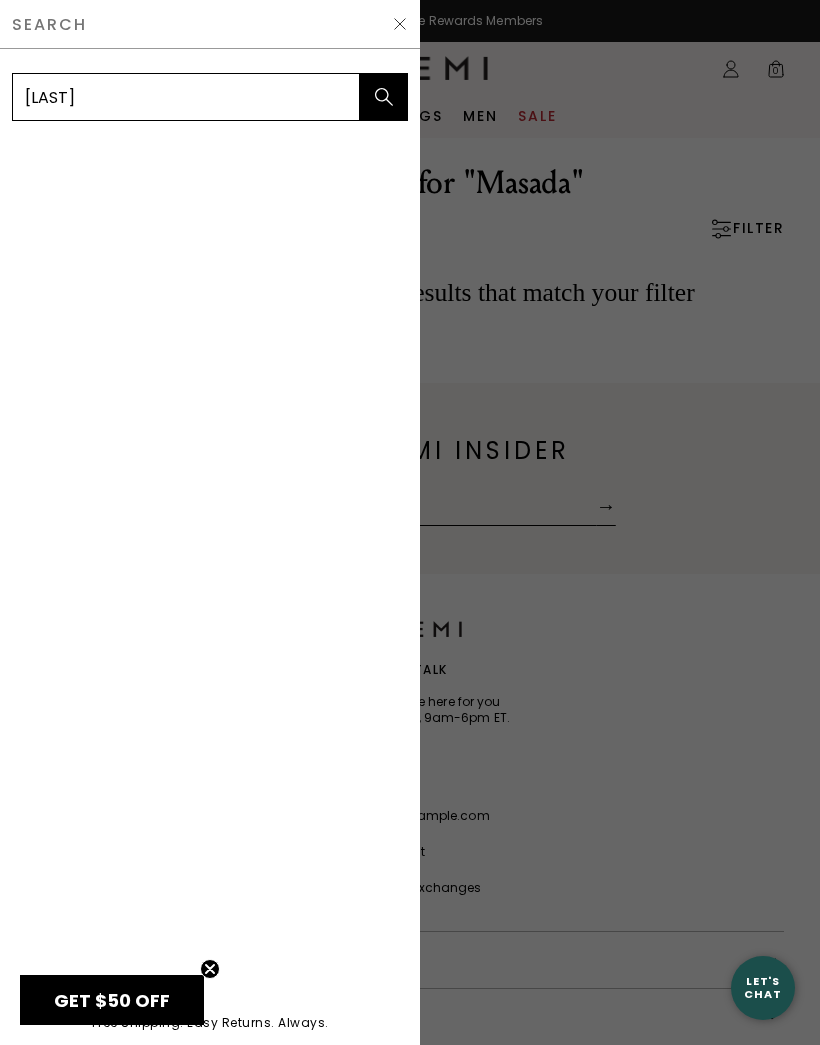 type on "[NAME]" 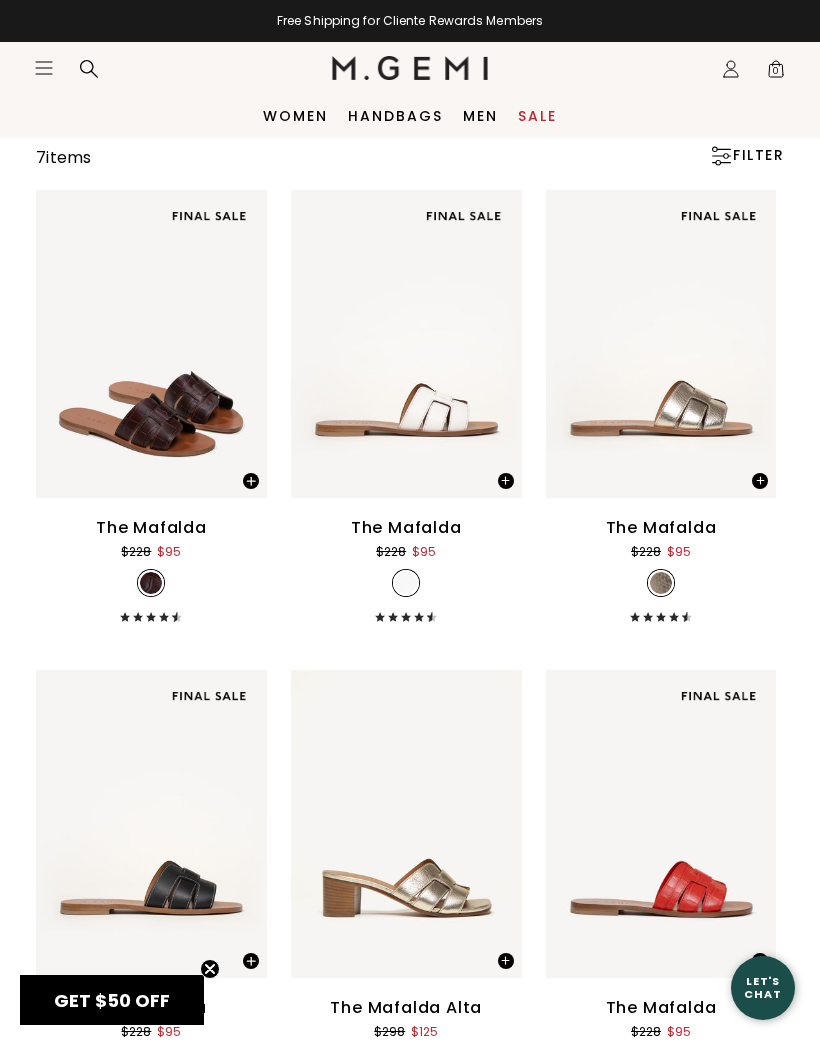 scroll, scrollTop: 0, scrollLeft: 0, axis: both 